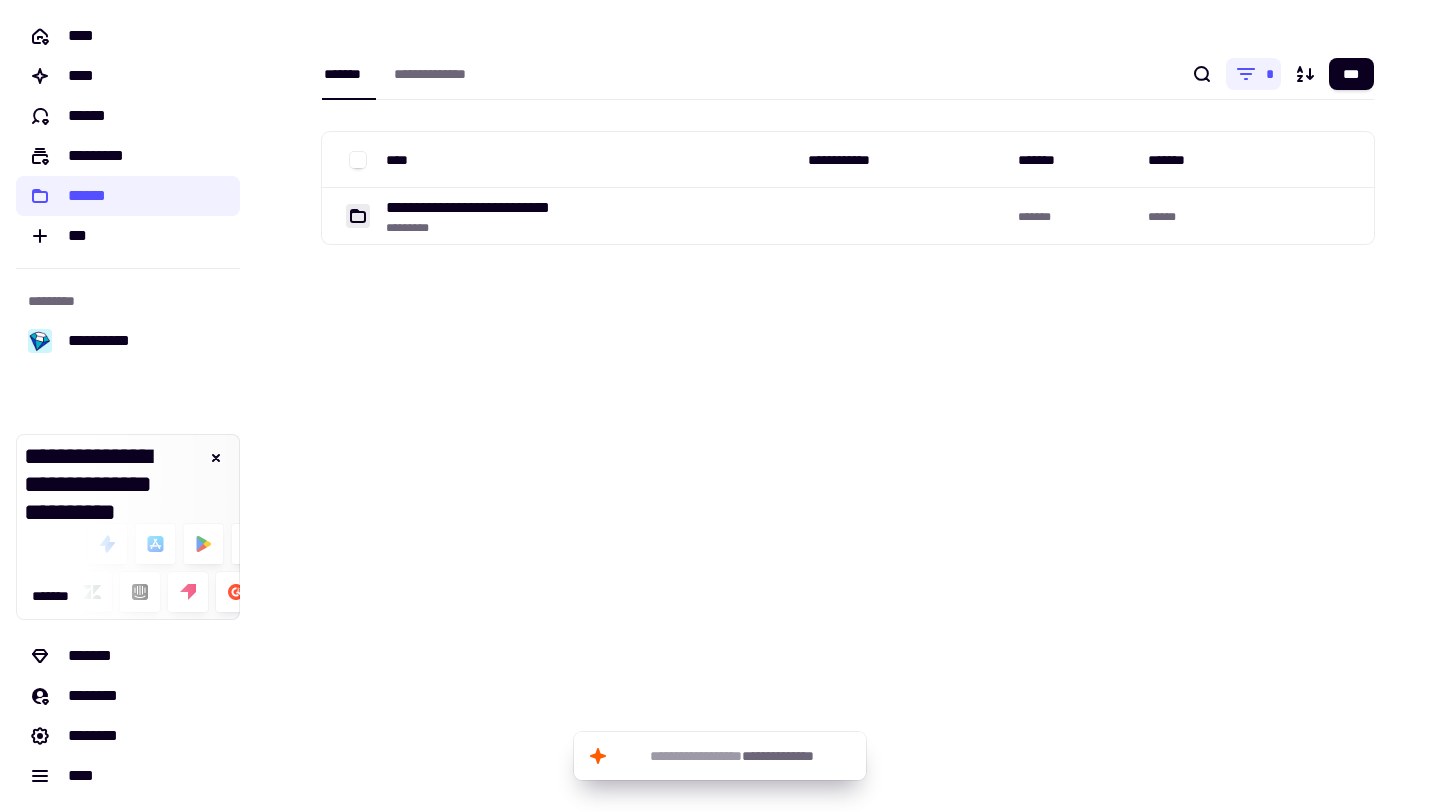 scroll, scrollTop: 0, scrollLeft: 0, axis: both 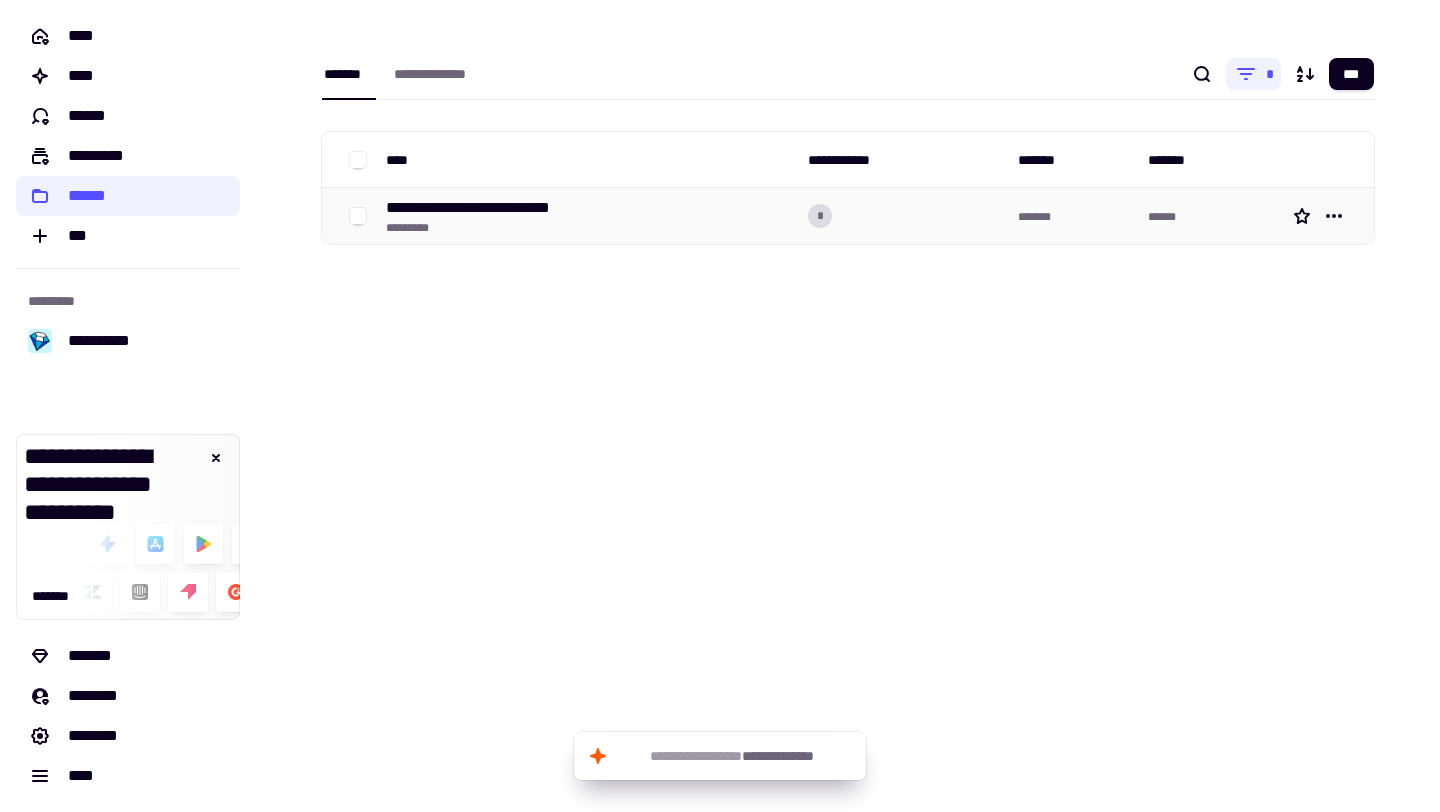 click on "*" at bounding box center (820, 216) 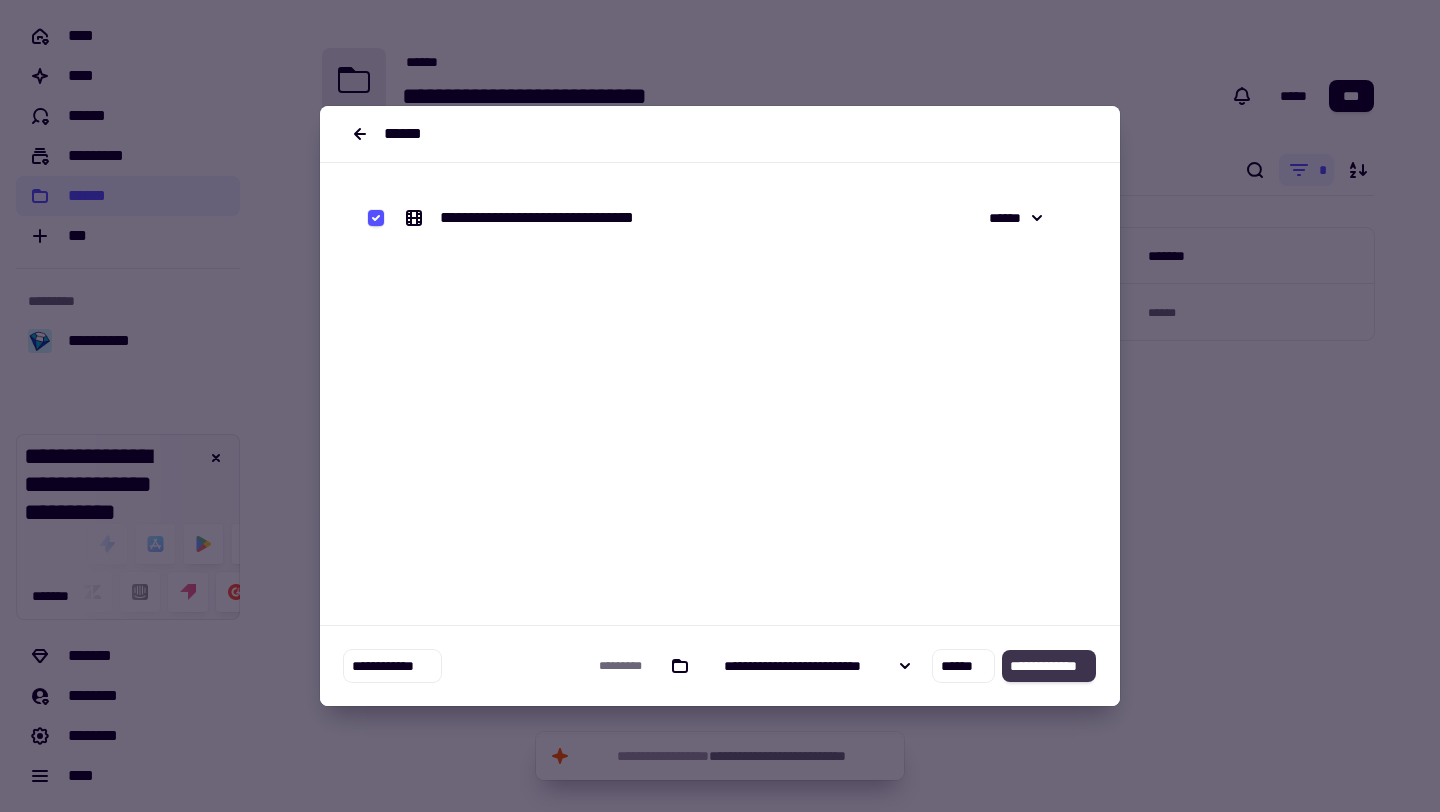 click on "**********" 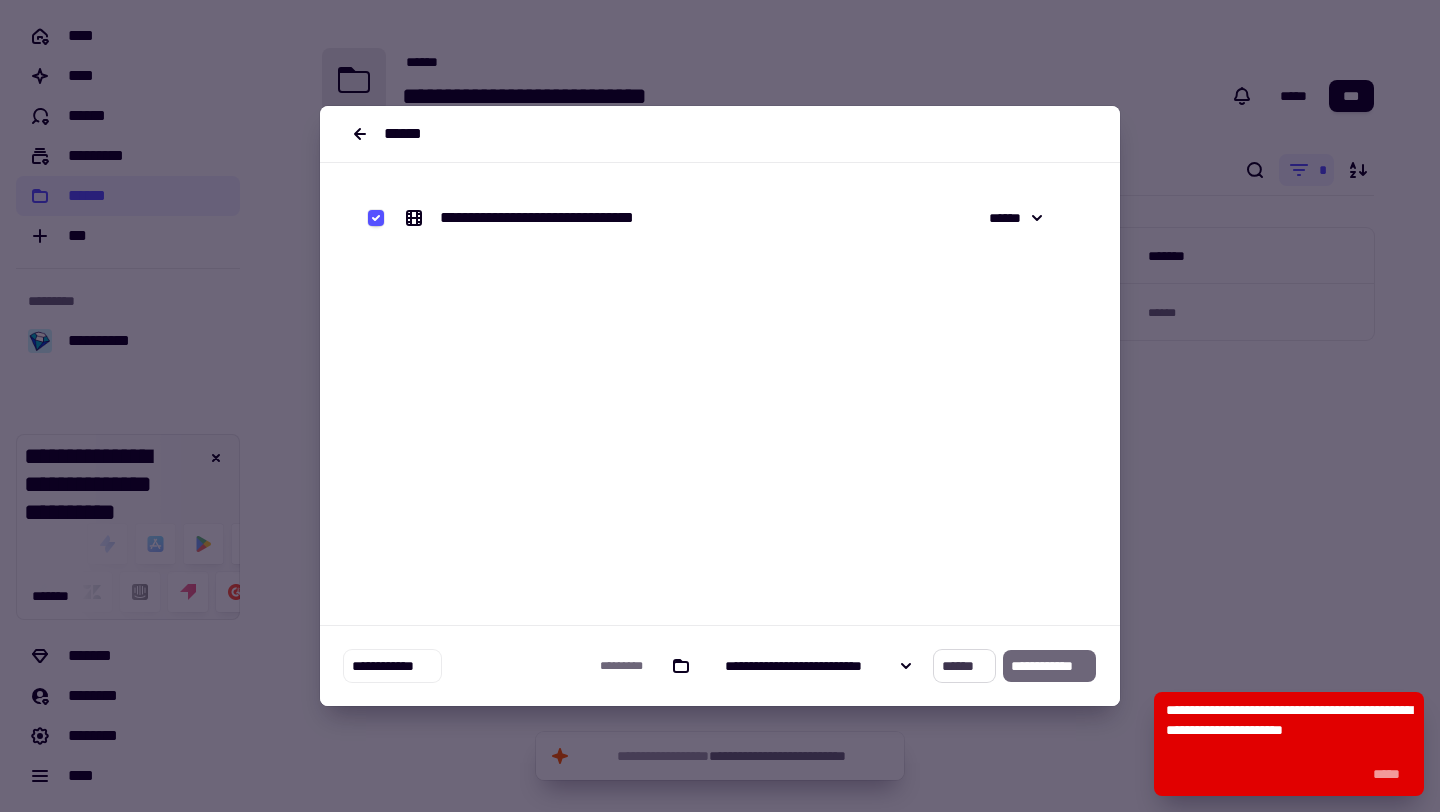 click on "******" 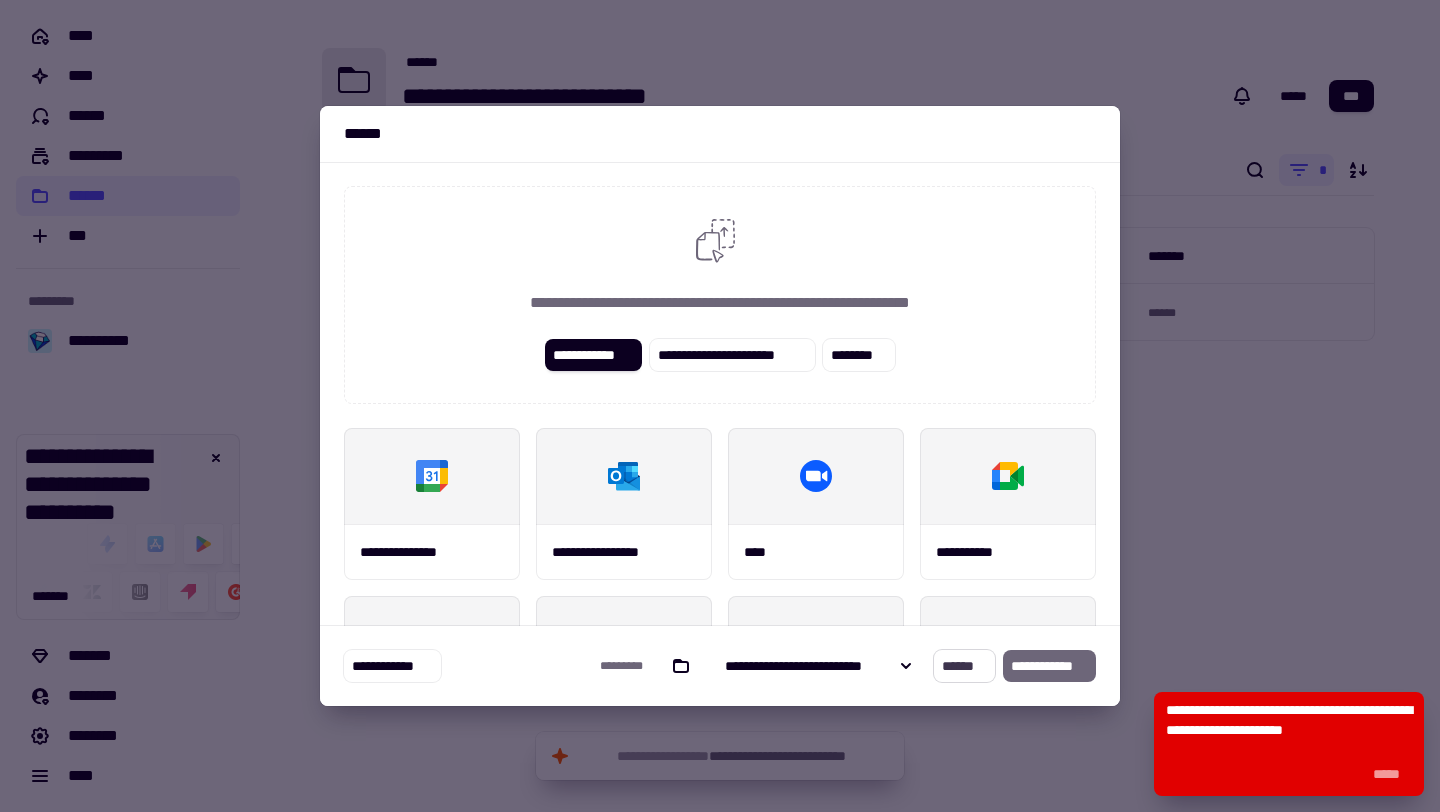 click on "******" 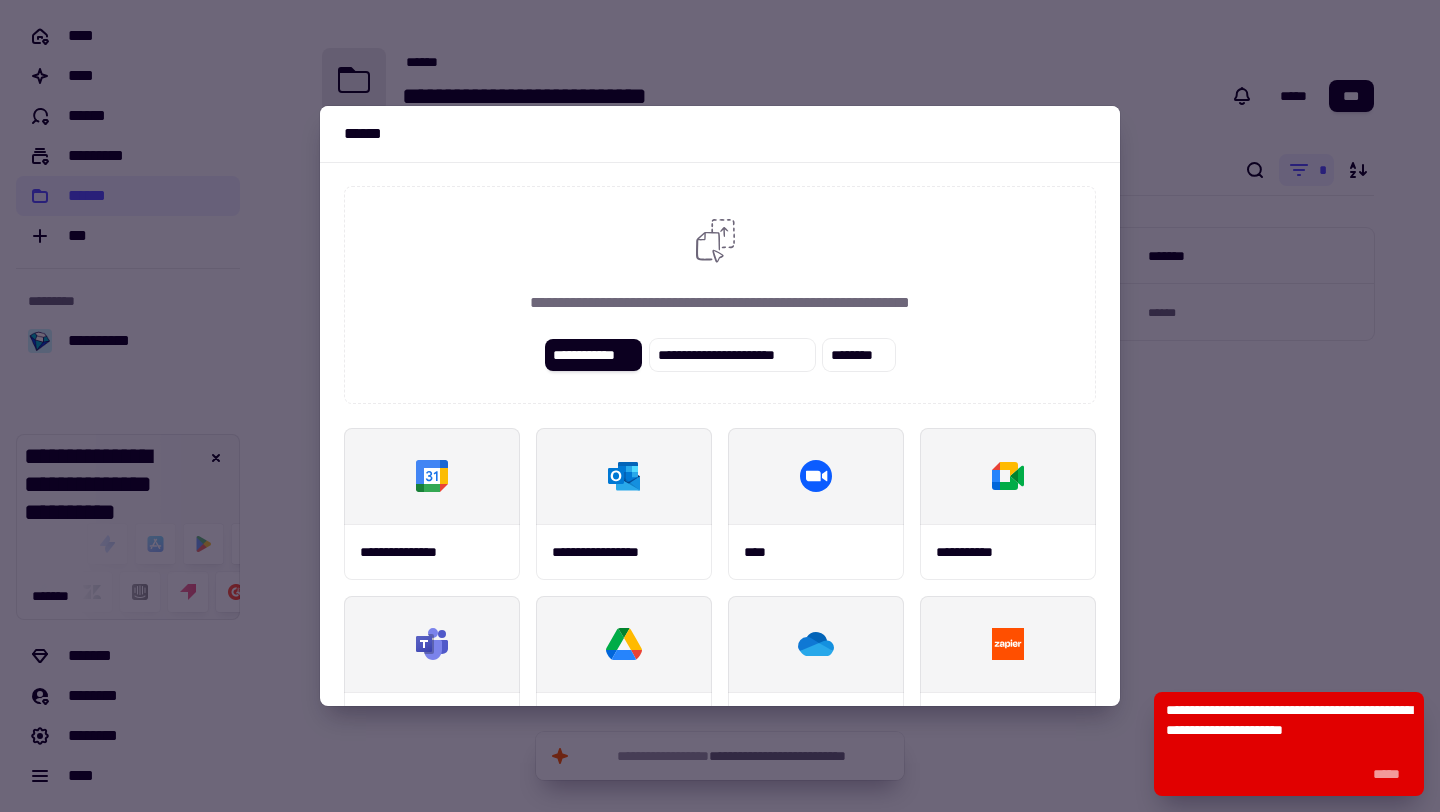 click at bounding box center (720, 406) 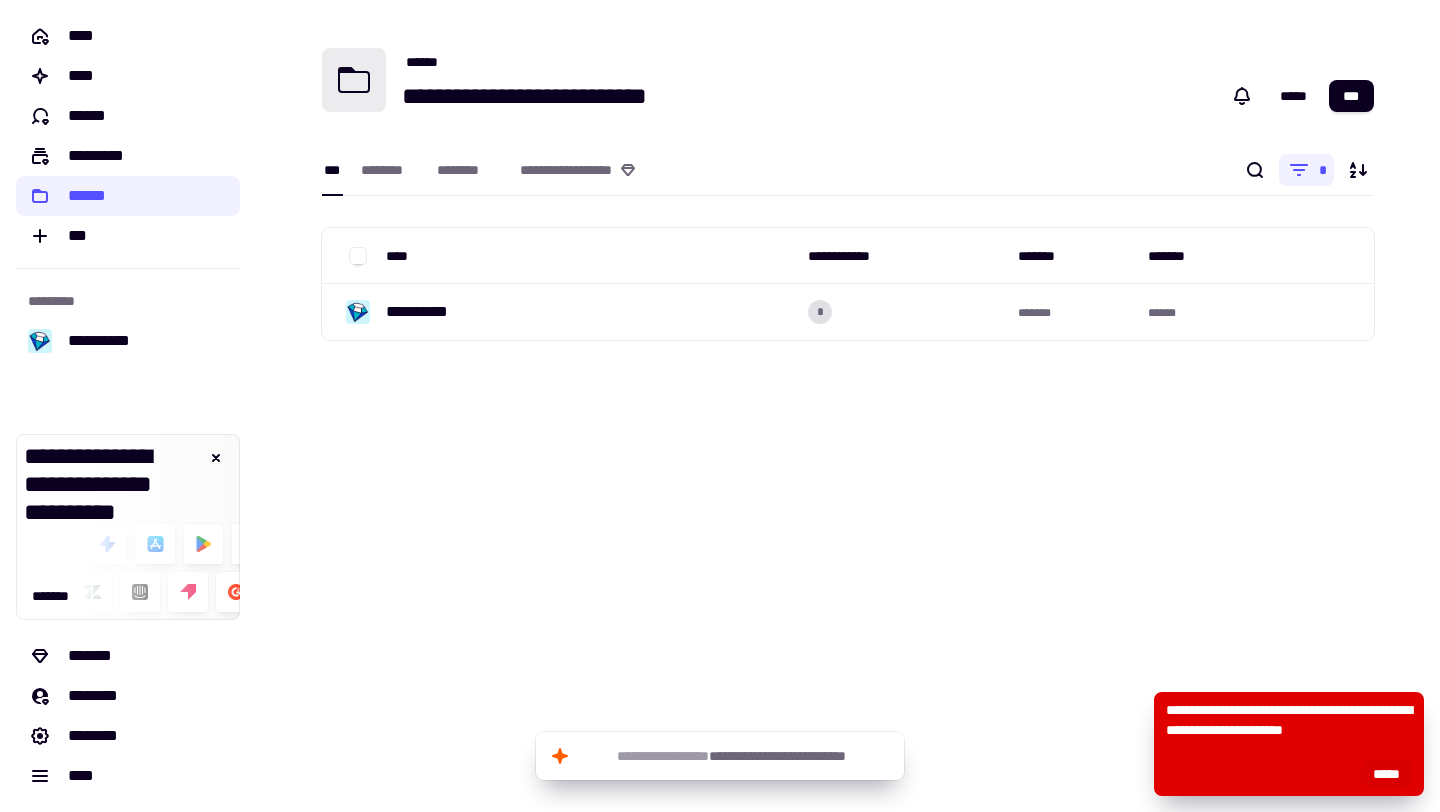 click on "*****" 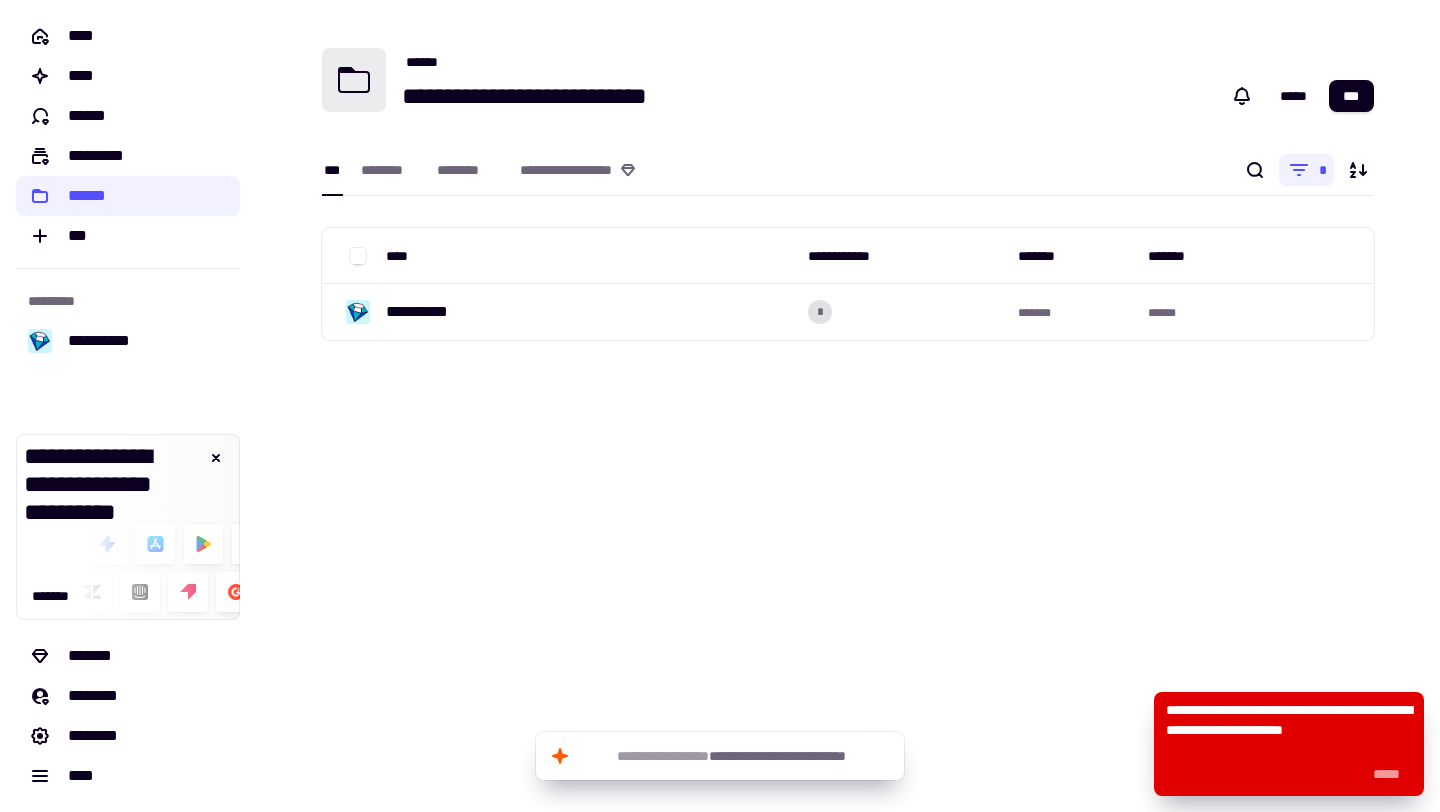 click on "**********" at bounding box center [1289, 730] 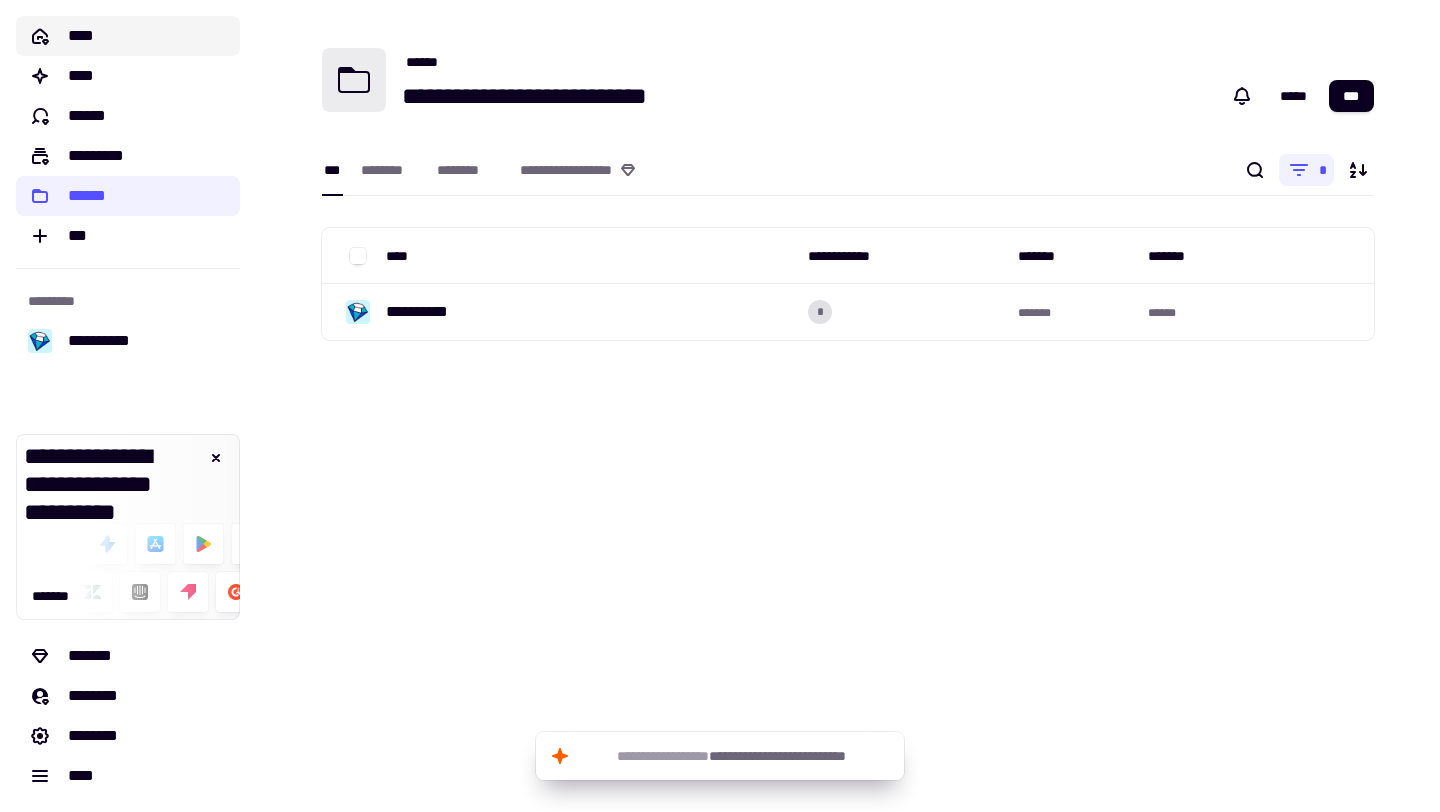click on "****" 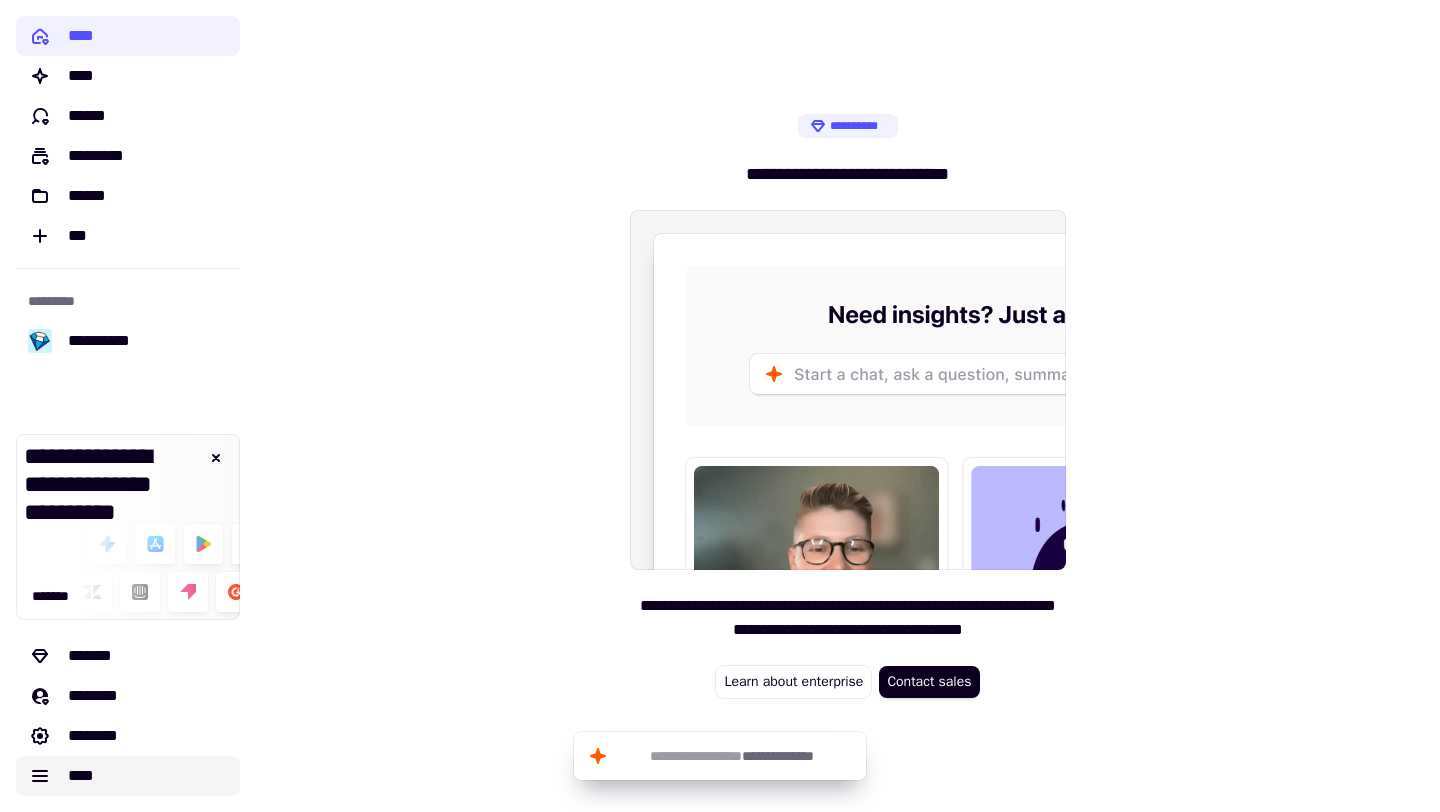 click on "****" 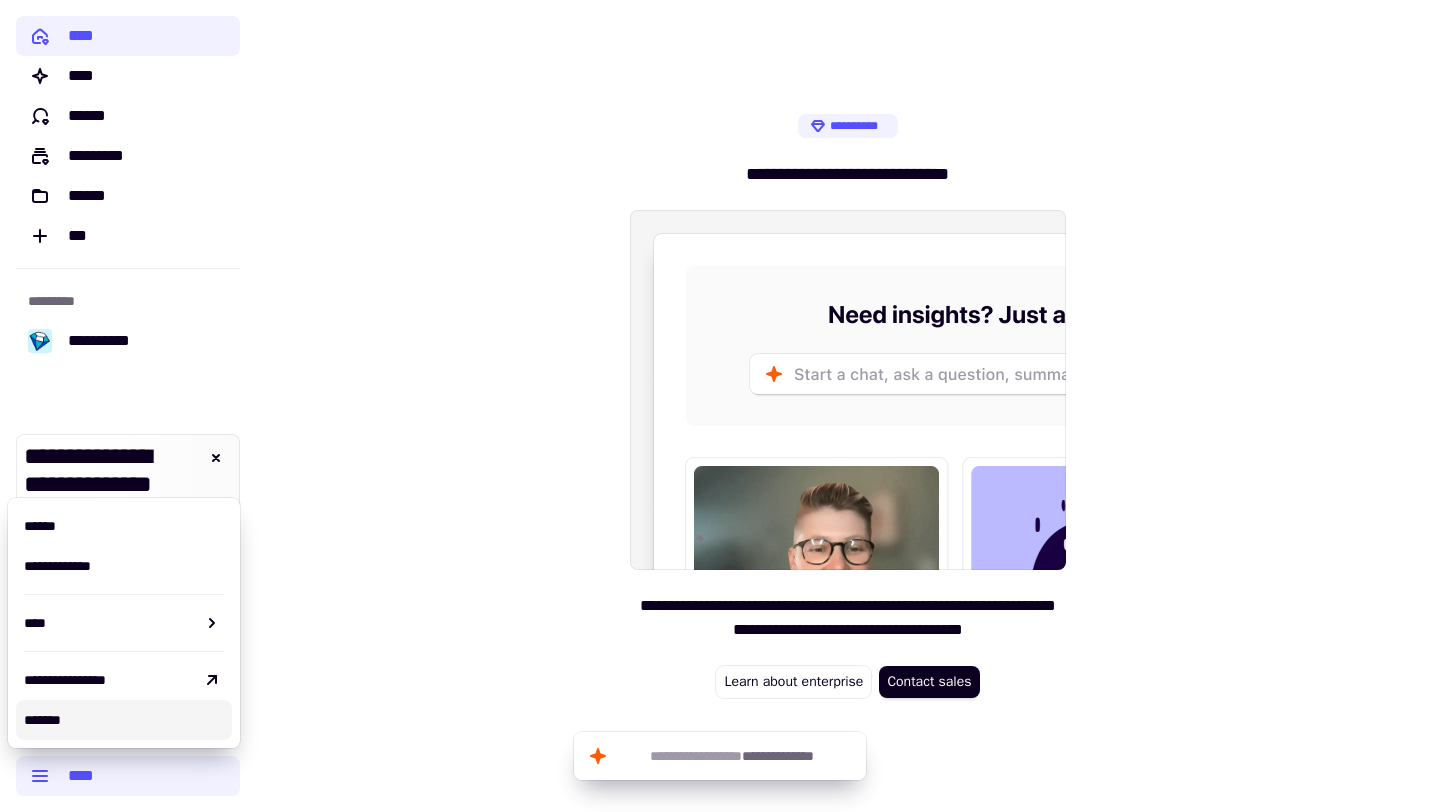 click on "*******" at bounding box center [124, 720] 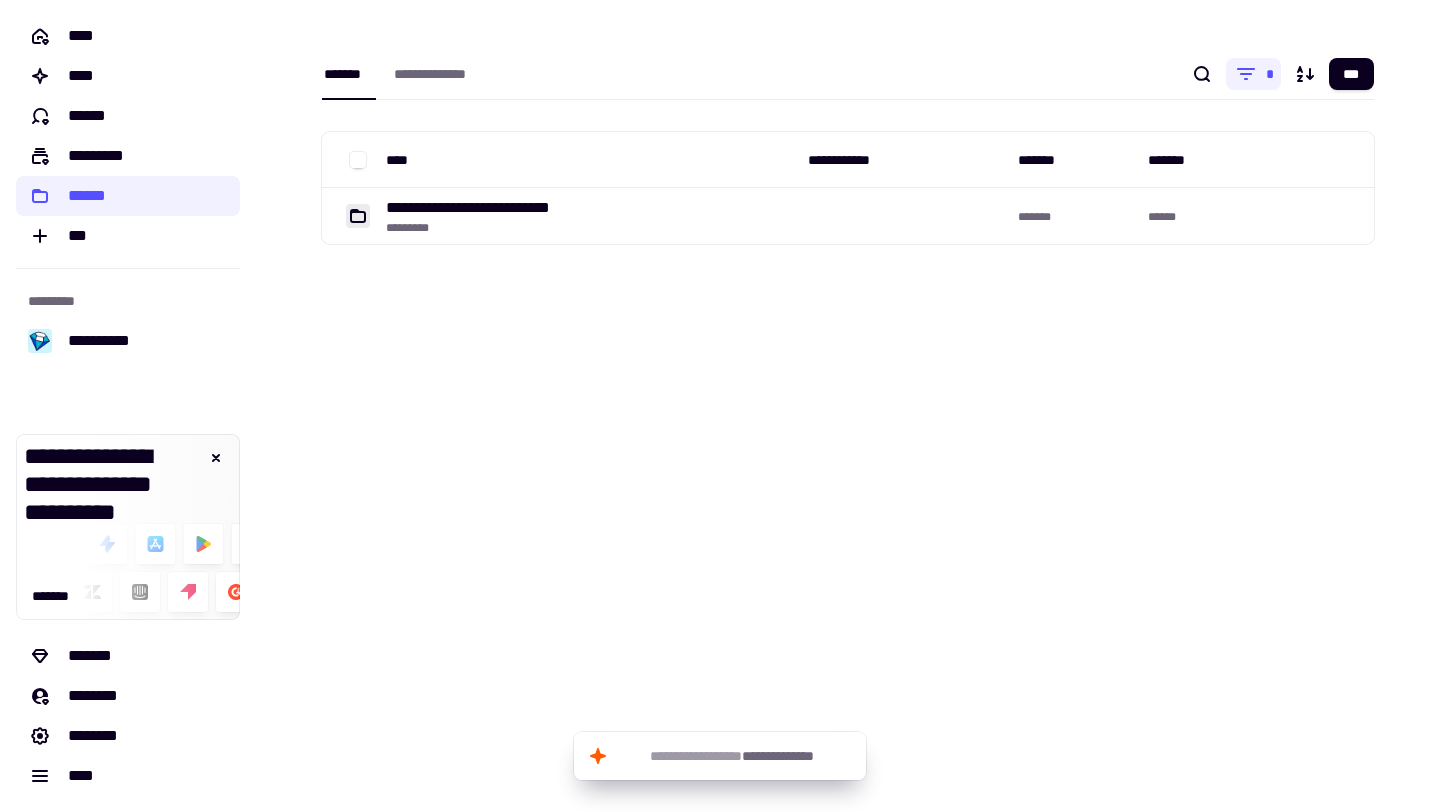 scroll, scrollTop: 0, scrollLeft: 0, axis: both 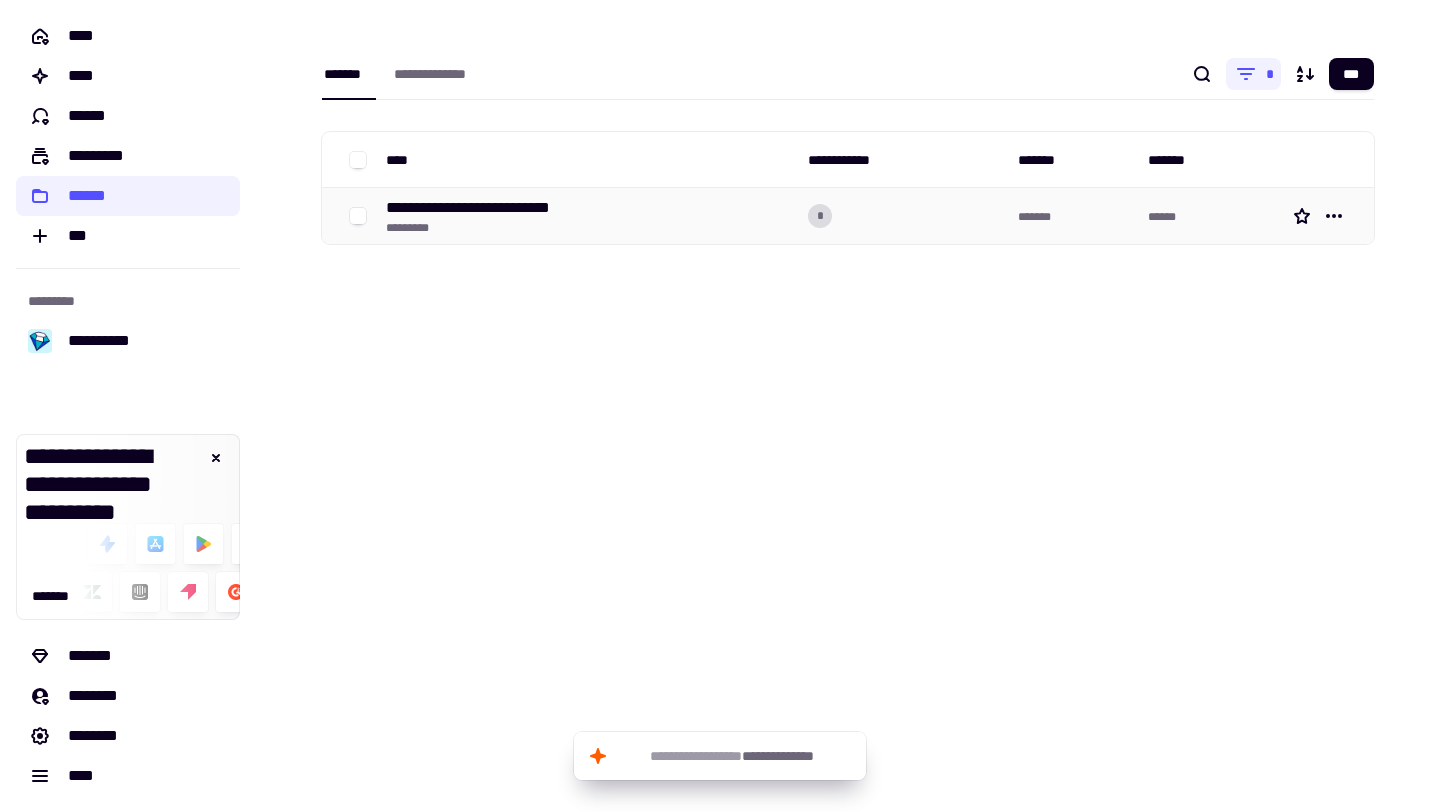 click on "**********" at bounding box center (589, 216) 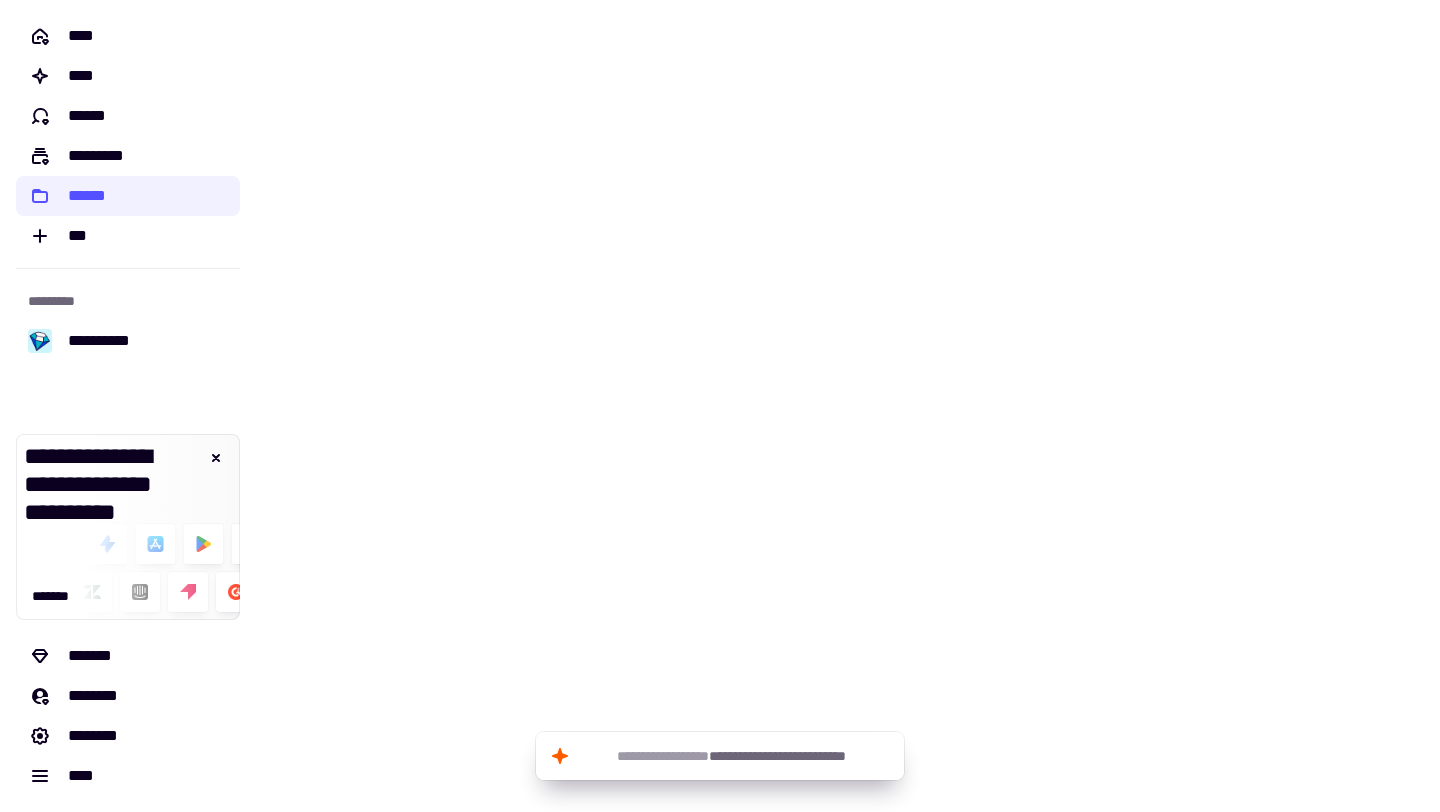 click at bounding box center [848, 406] 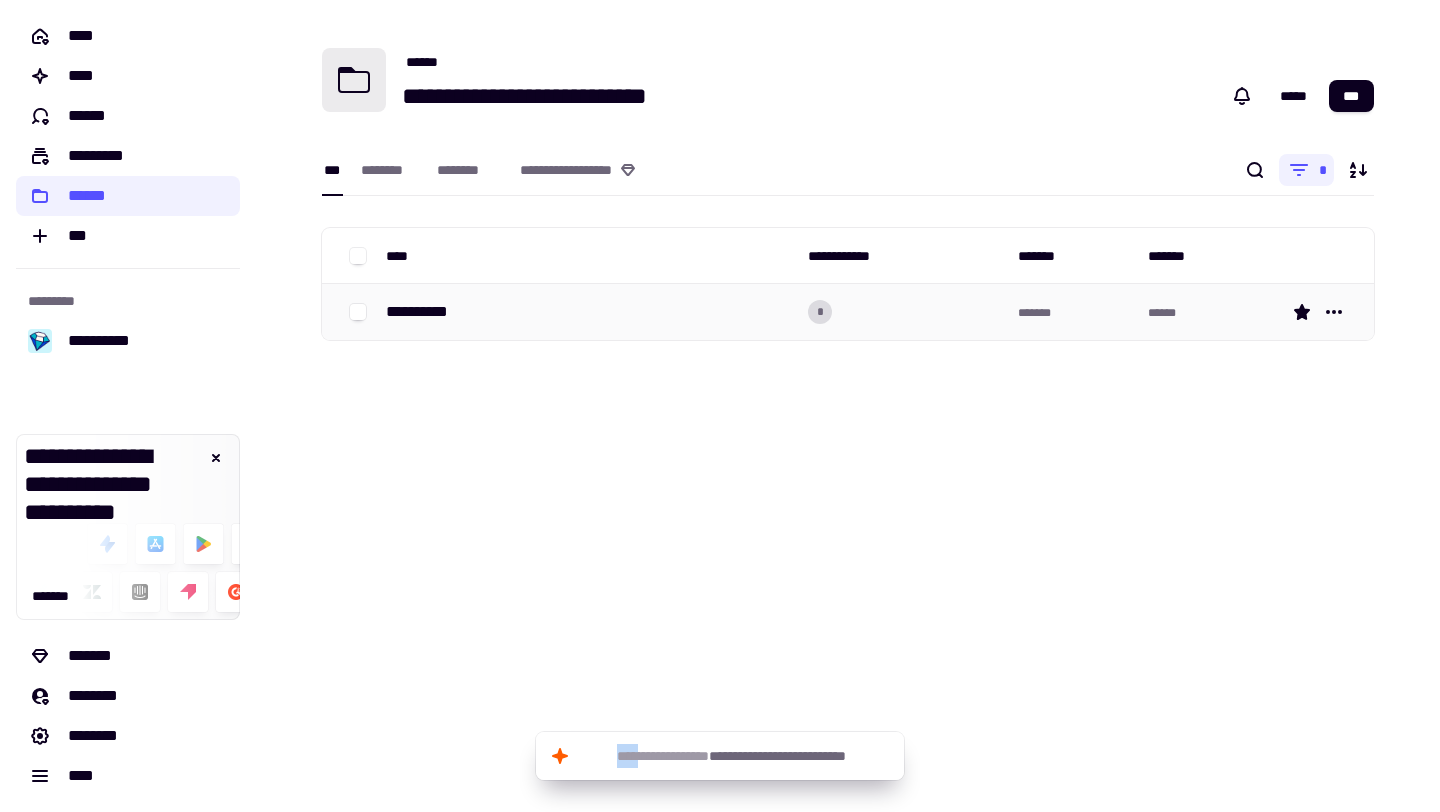 click on "**********" at bounding box center (589, 312) 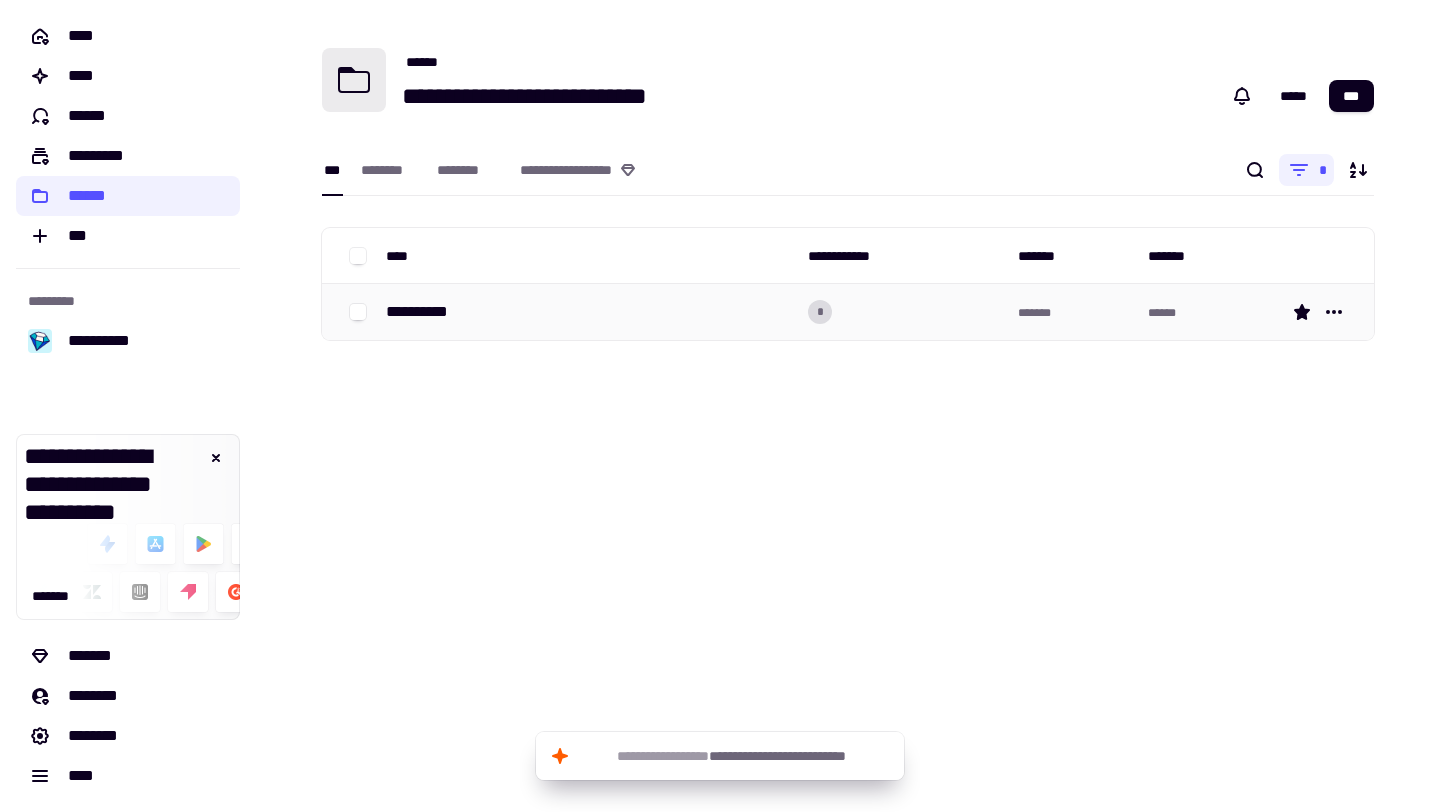 click on "**********" at bounding box center (720, 406) 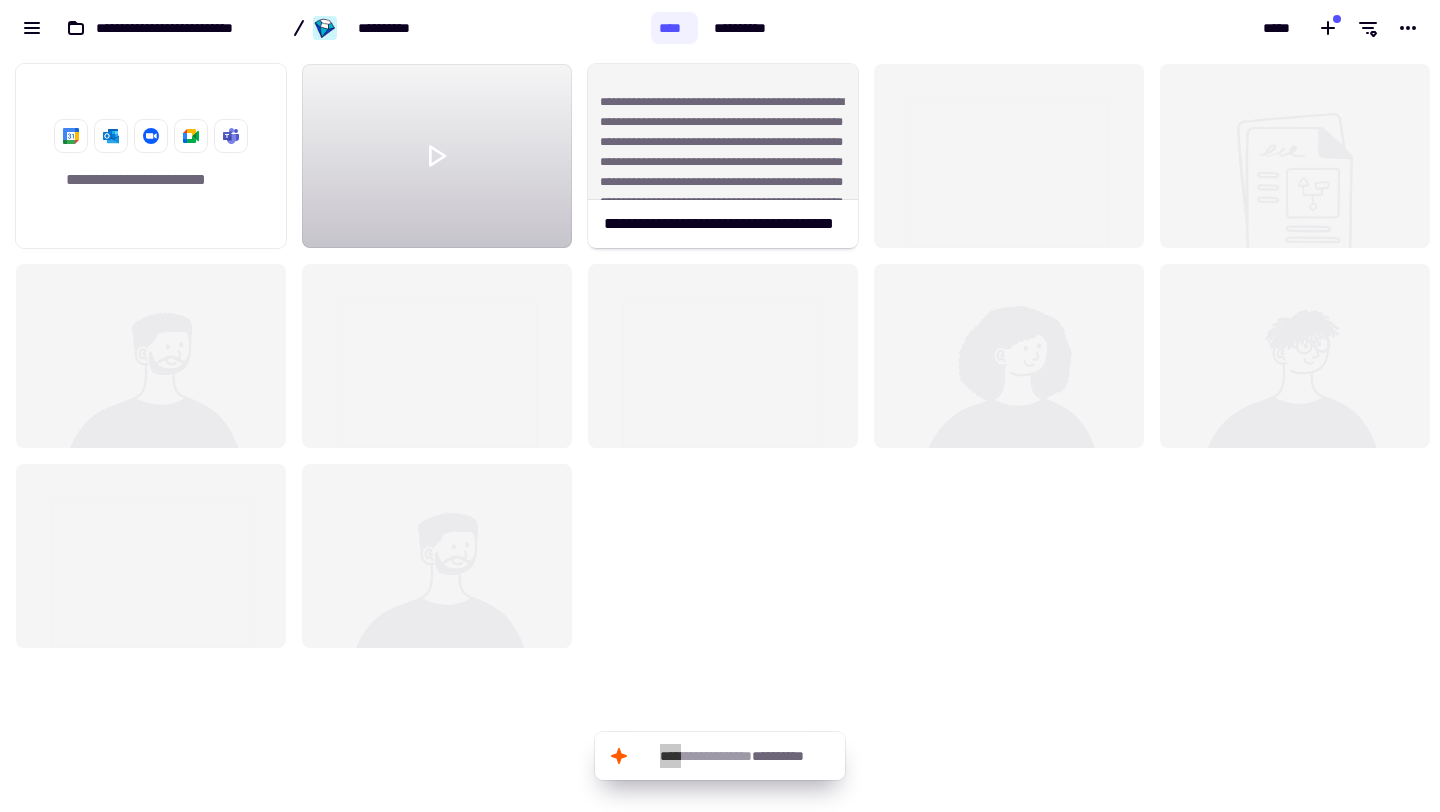 scroll, scrollTop: 16, scrollLeft: 16, axis: both 